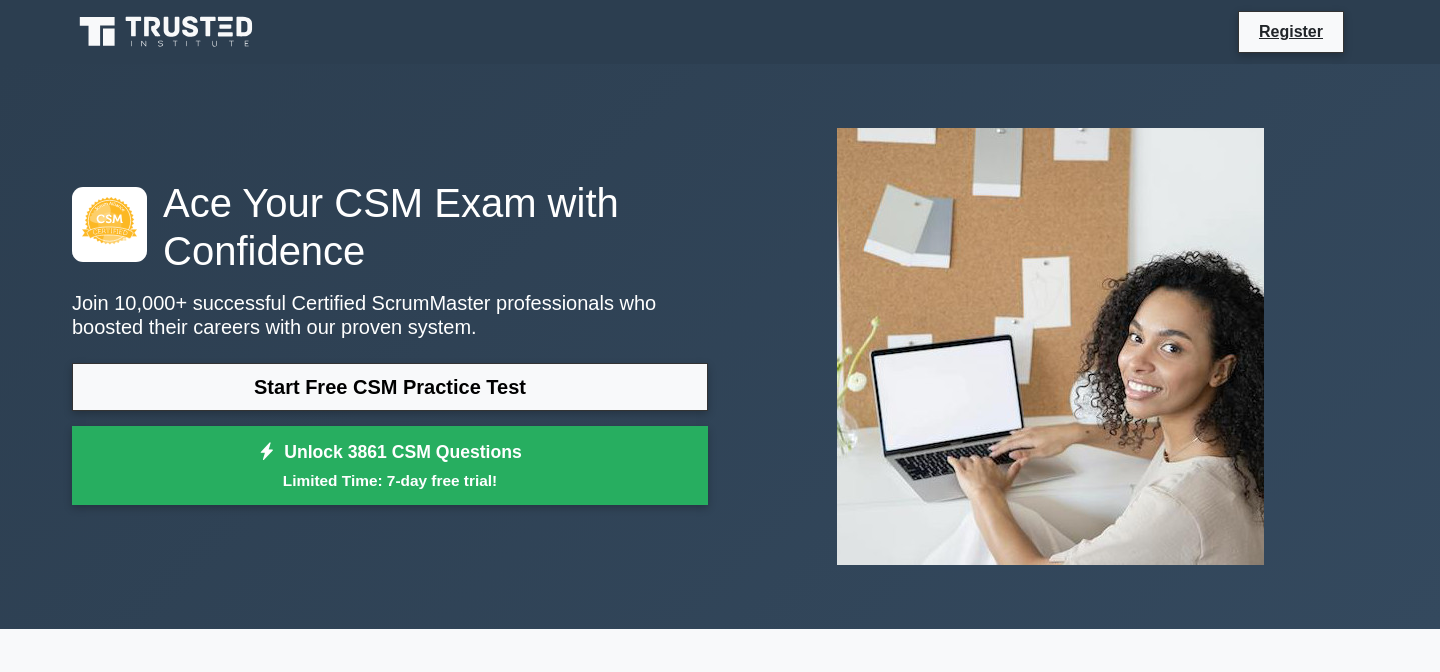 scroll, scrollTop: 0, scrollLeft: 0, axis: both 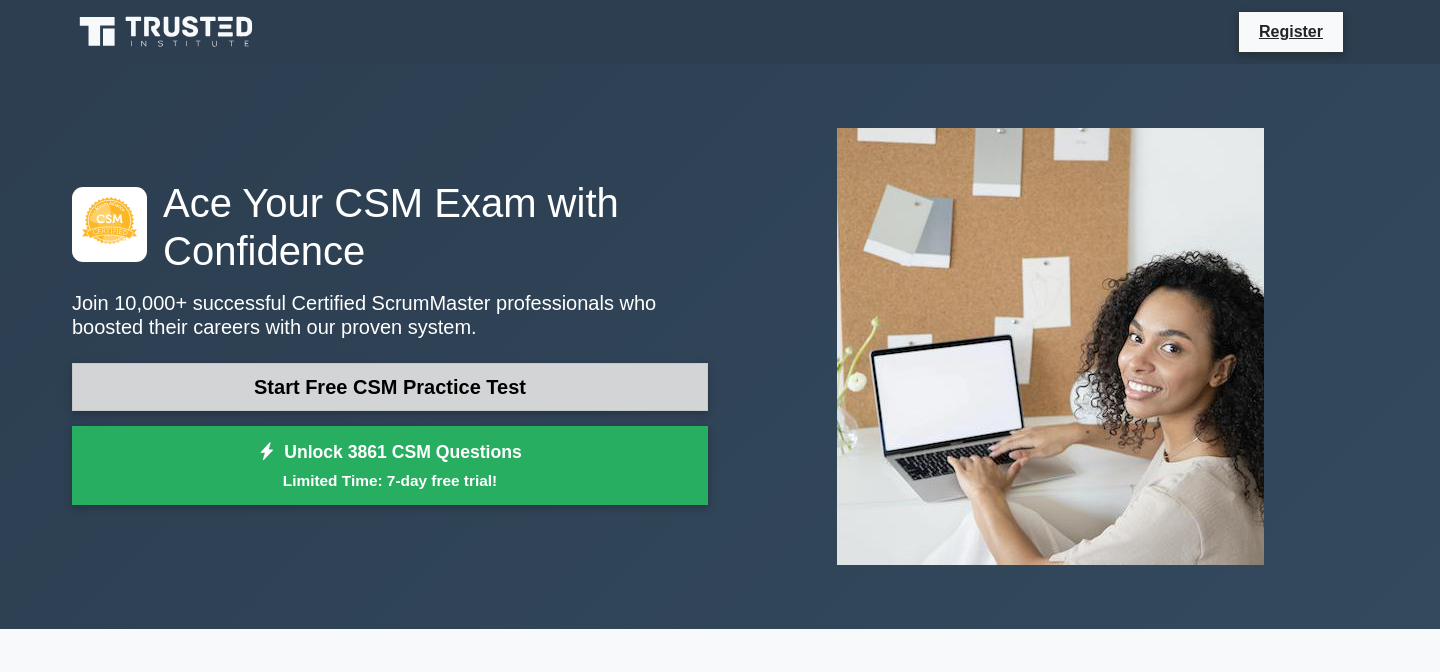 click on "Start Free CSM Practice Test" at bounding box center [390, 387] 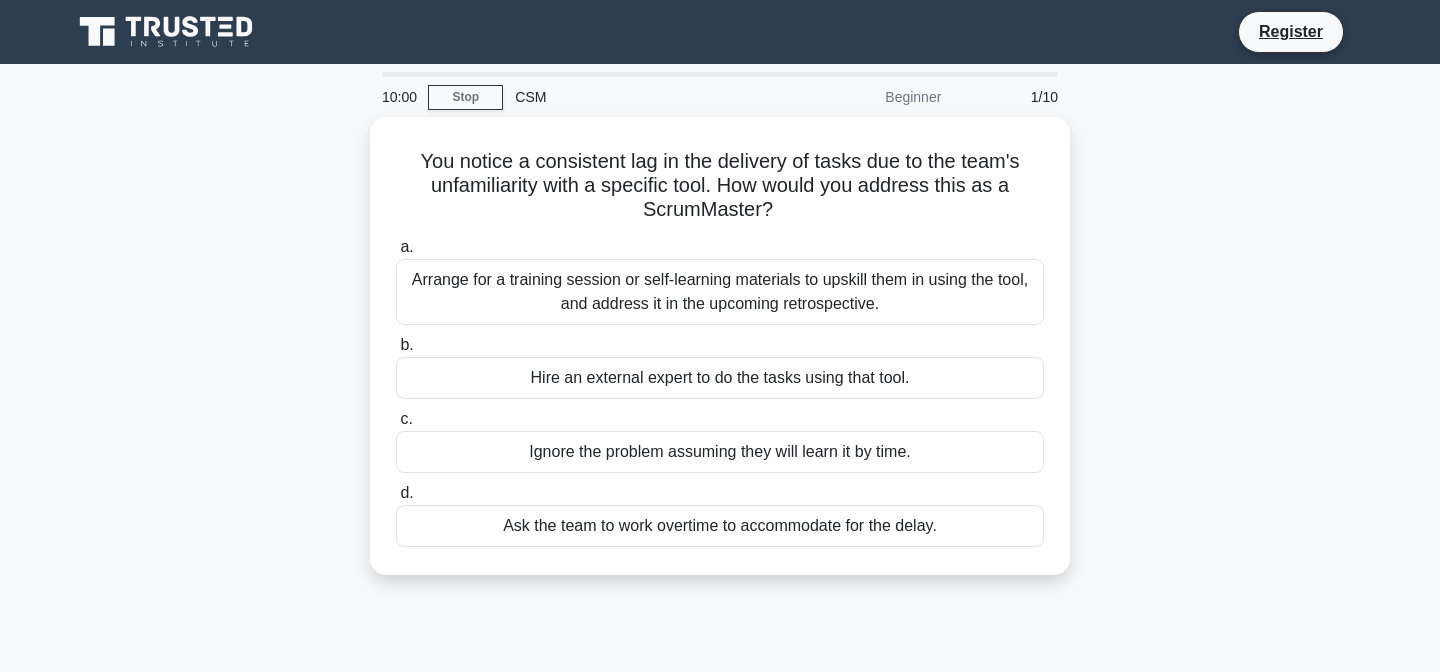 scroll, scrollTop: 0, scrollLeft: 0, axis: both 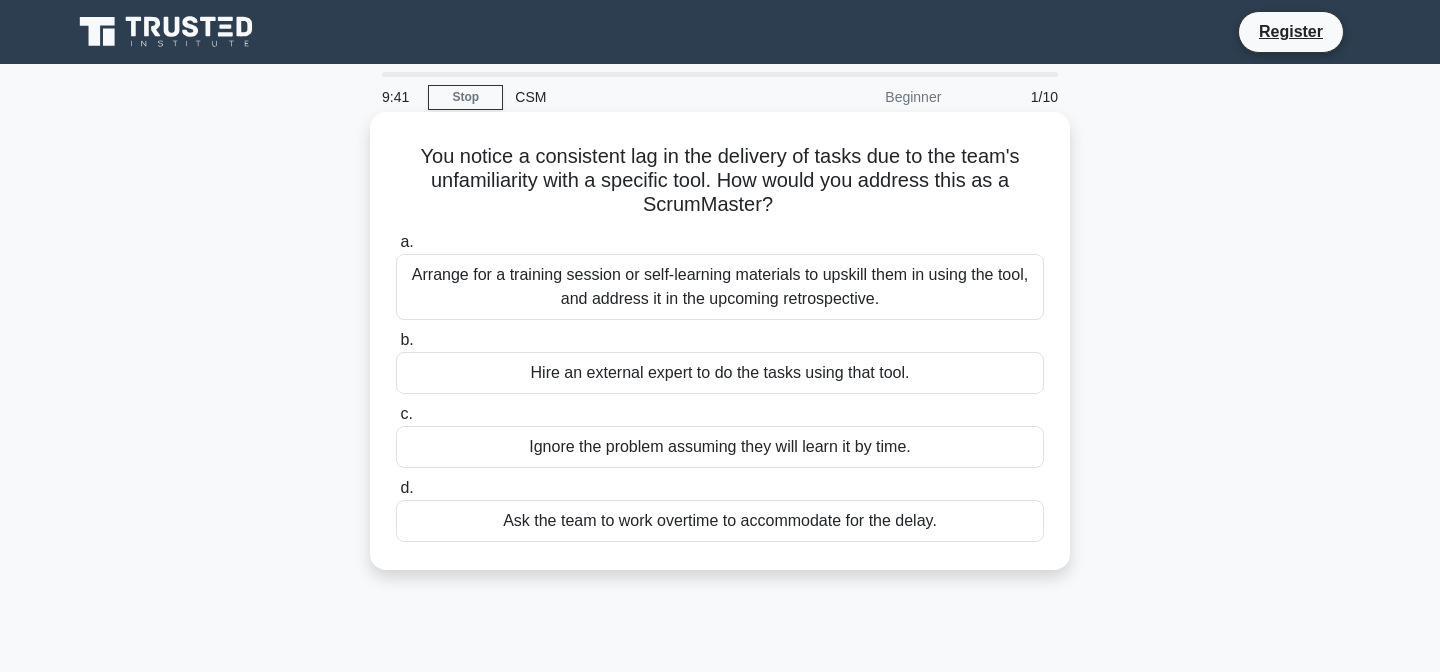 click on "Arrange for a training session or self-learning materials to upskill them in using the tool, and address it in the upcoming retrospective." at bounding box center [720, 287] 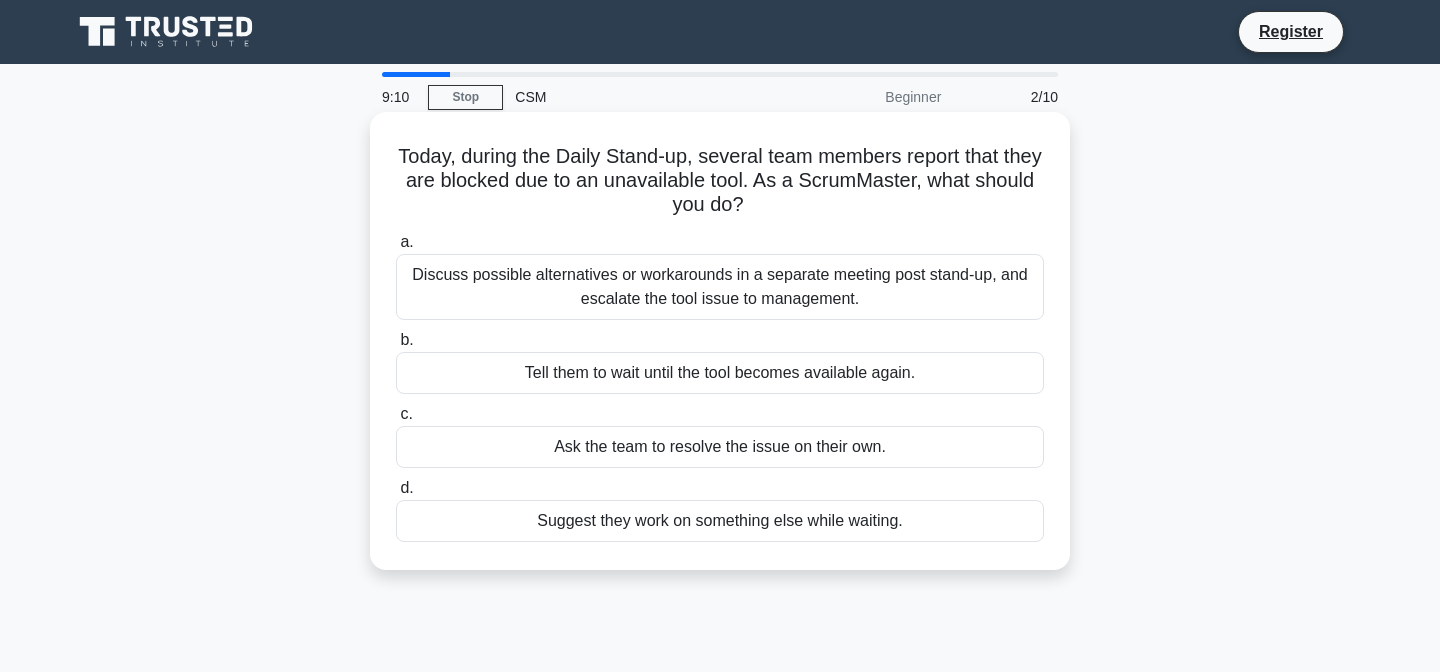 click on "Discuss possible alternatives or workarounds in a separate meeting post stand-up, and escalate the tool issue to management." at bounding box center [720, 287] 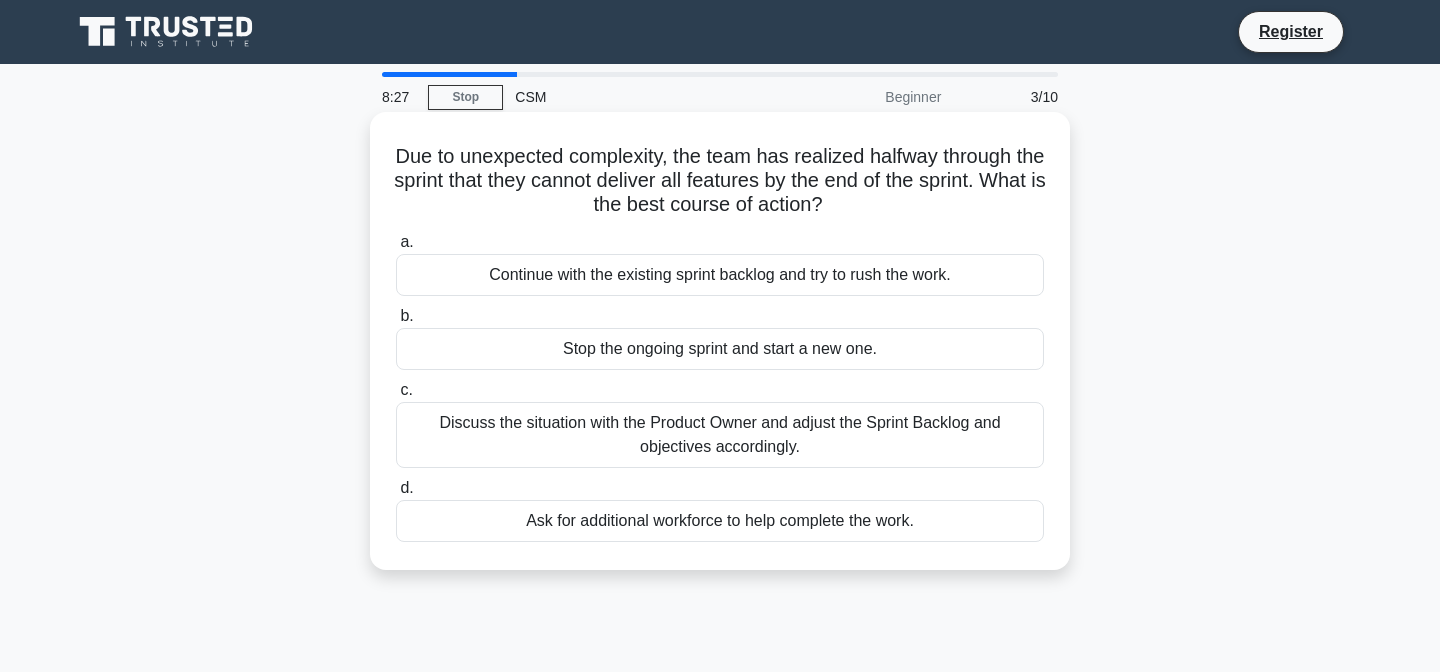 click on "Discuss the situation with the Product Owner and adjust the Sprint Backlog and objectives accordingly." at bounding box center (720, 435) 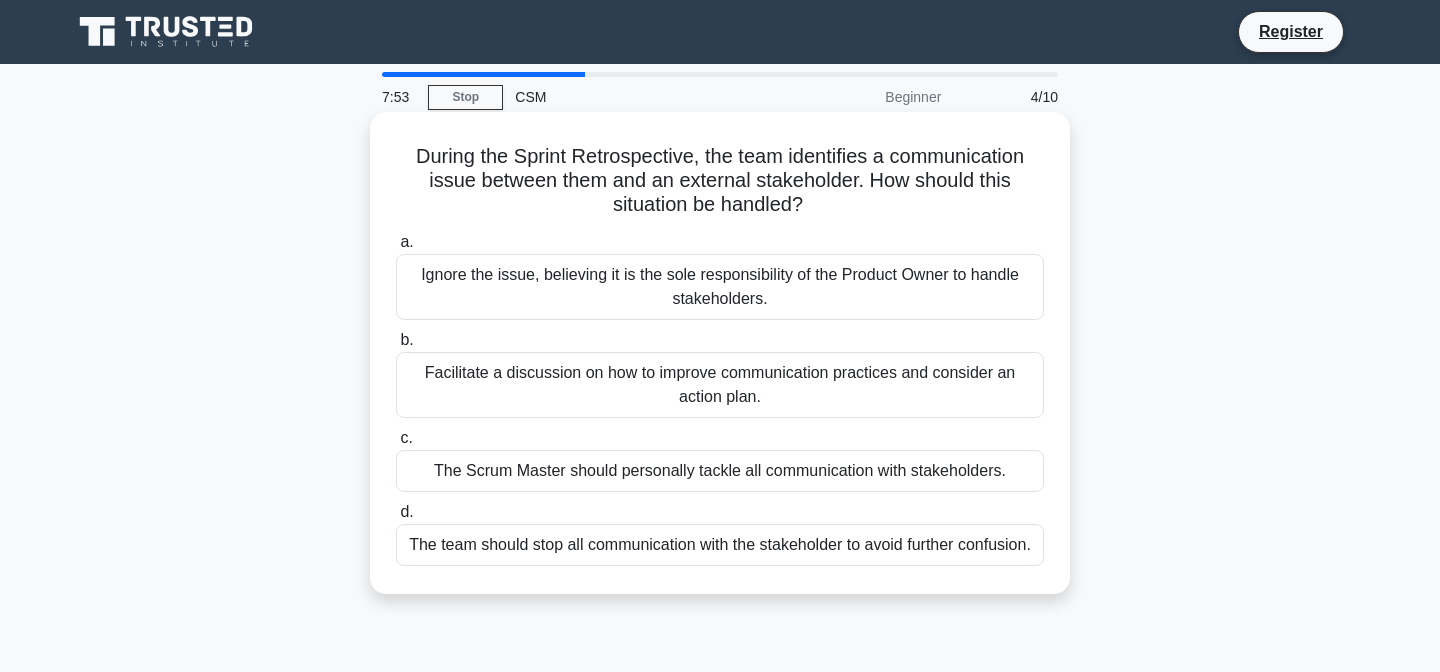 click on "Facilitate a discussion on how to improve communication practices and consider an action plan." at bounding box center (720, 385) 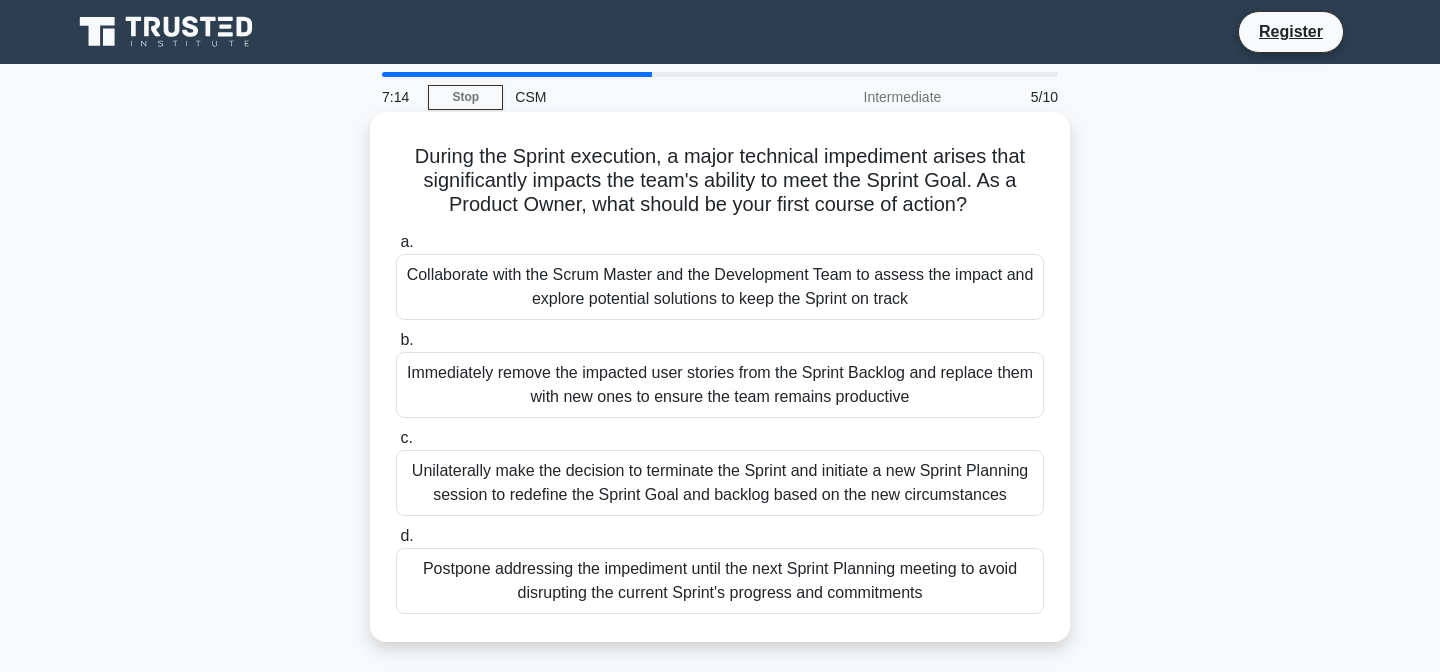 click on "Collaborate with the Scrum Master and the Development Team to assess the impact and explore potential solutions to keep the Sprint on track" at bounding box center [720, 287] 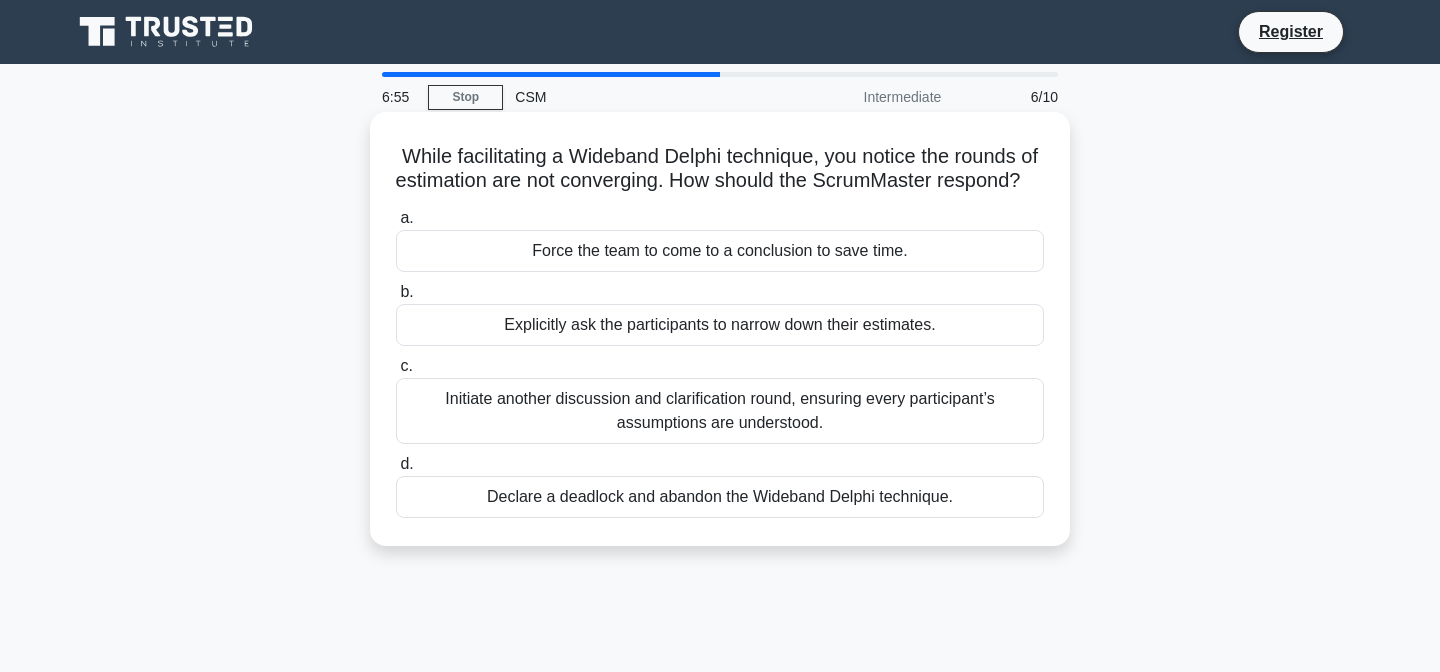 click on "d.
Declare a deadlock and abandon the Wideband Delphi technique." at bounding box center (720, 485) 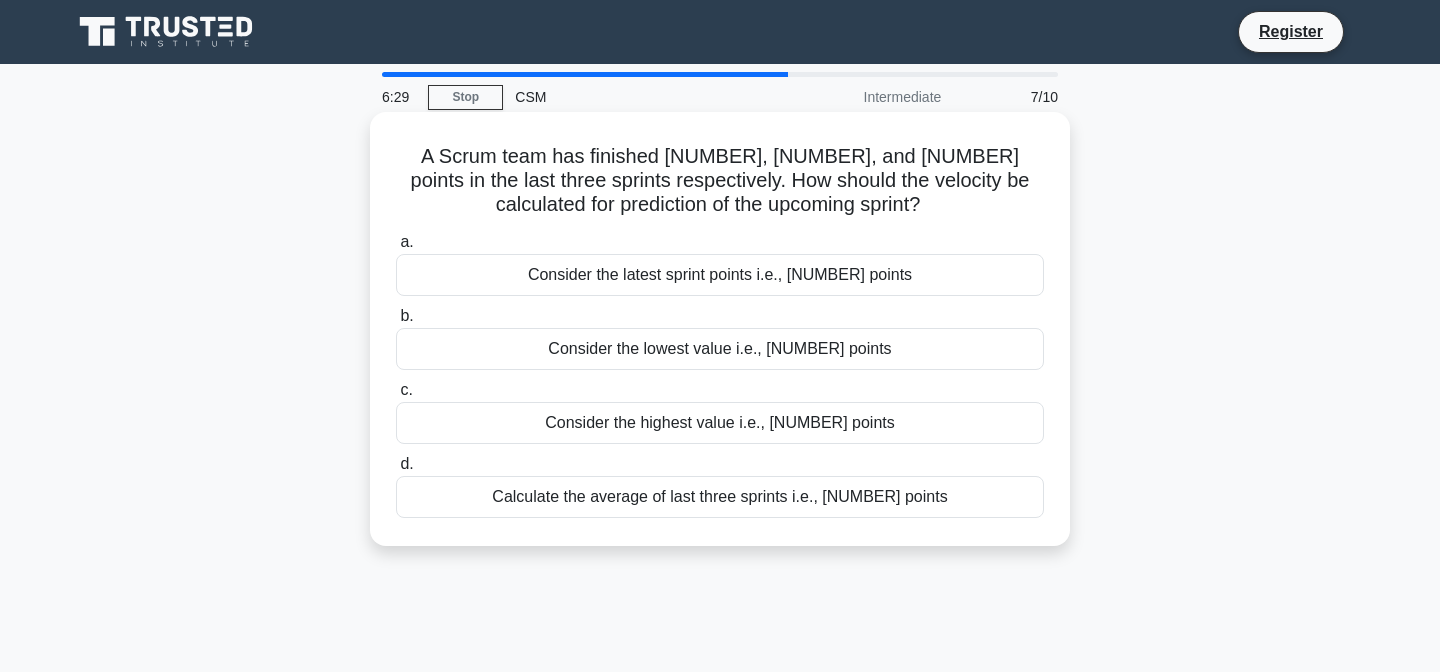 click on "Calculate the average of last three sprints i.e., [NUMBER] points" at bounding box center (720, 497) 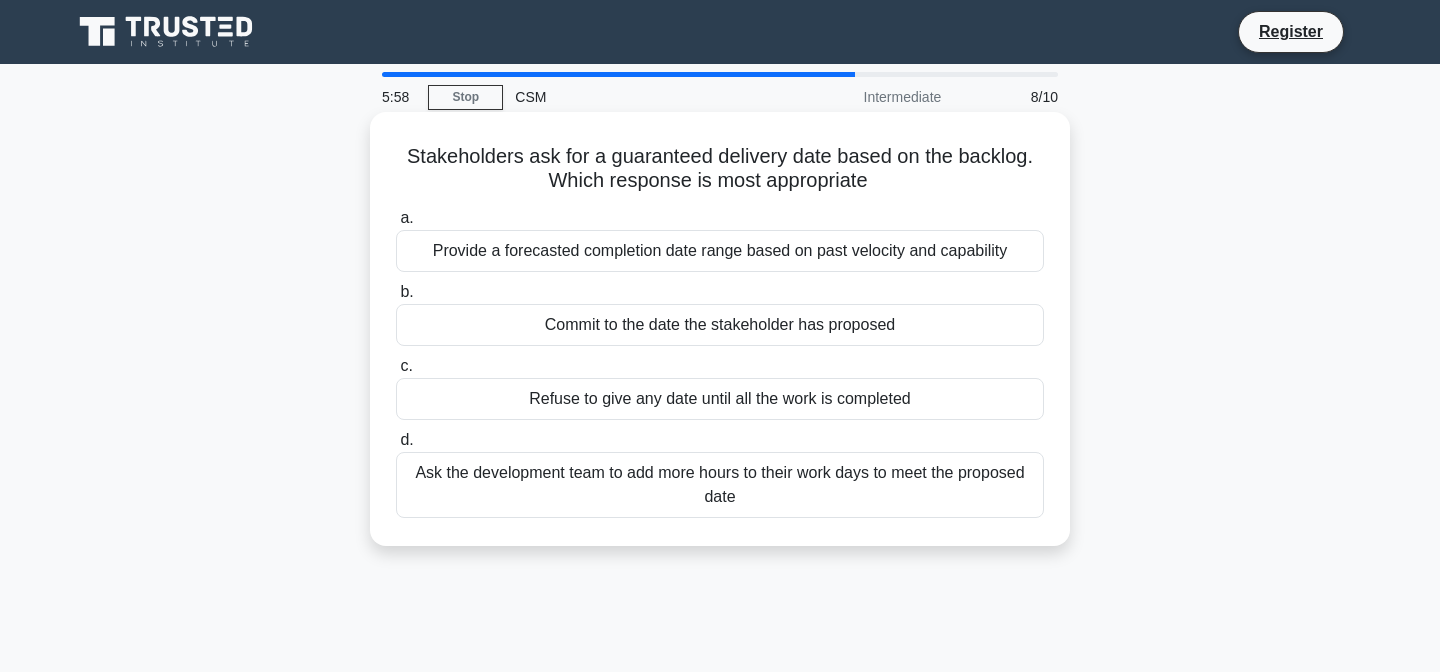 click on "Provide a forecasted completion date range based on past velocity and capability" at bounding box center (720, 251) 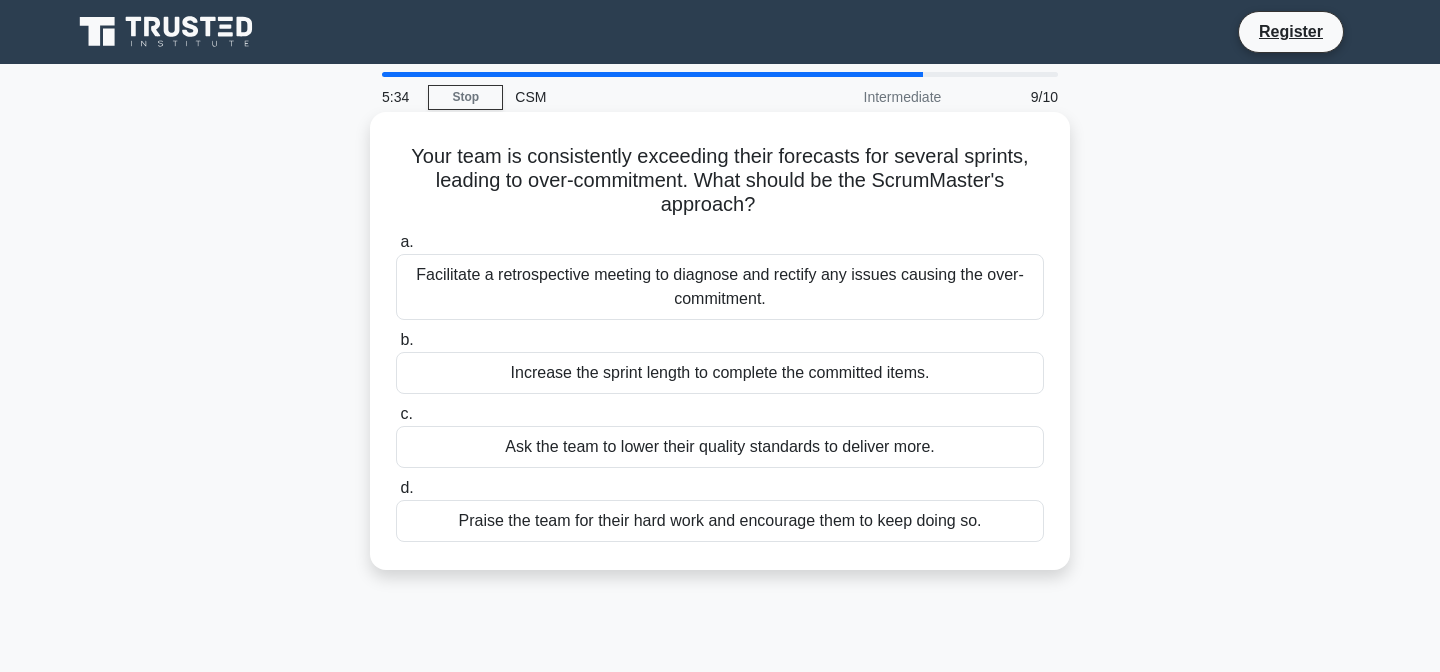 click on "Facilitate a retrospective meeting to diagnose and rectify any issues causing the over-commitment." at bounding box center (720, 287) 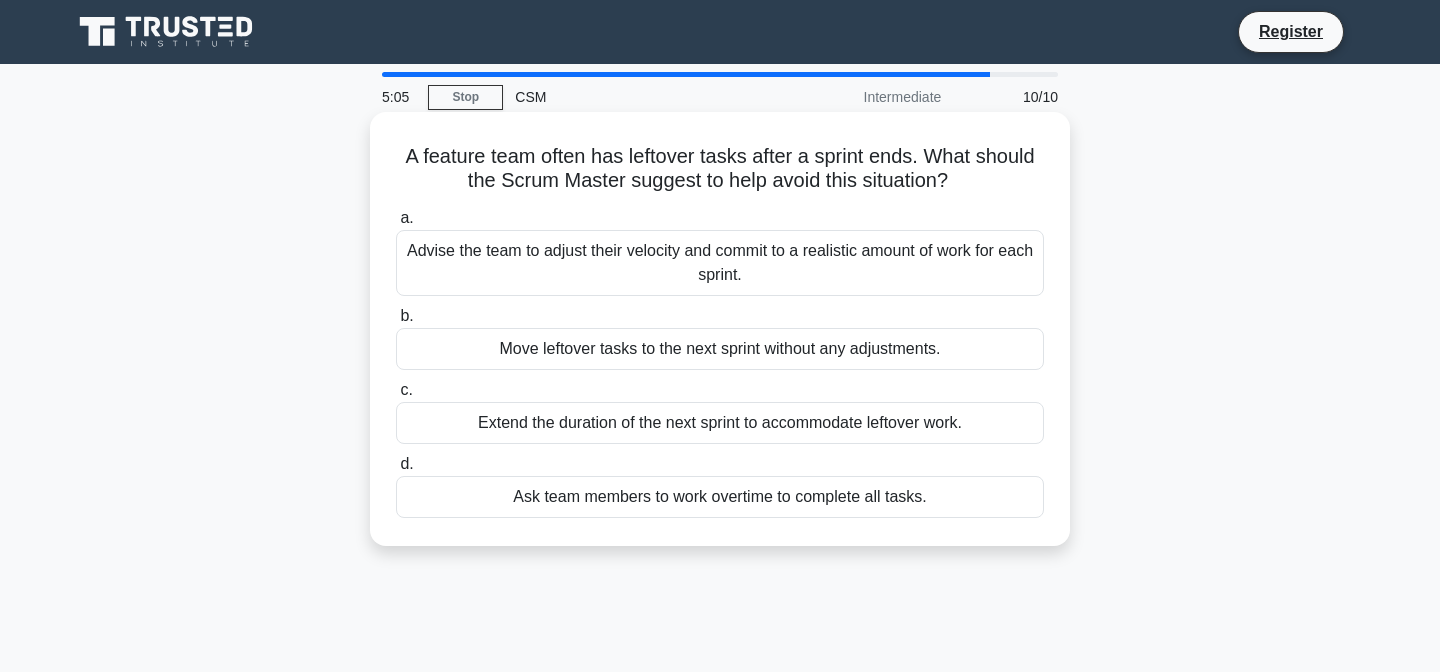 click on "Advise the team to adjust their velocity and commit to a realistic amount of work for each sprint." at bounding box center [720, 263] 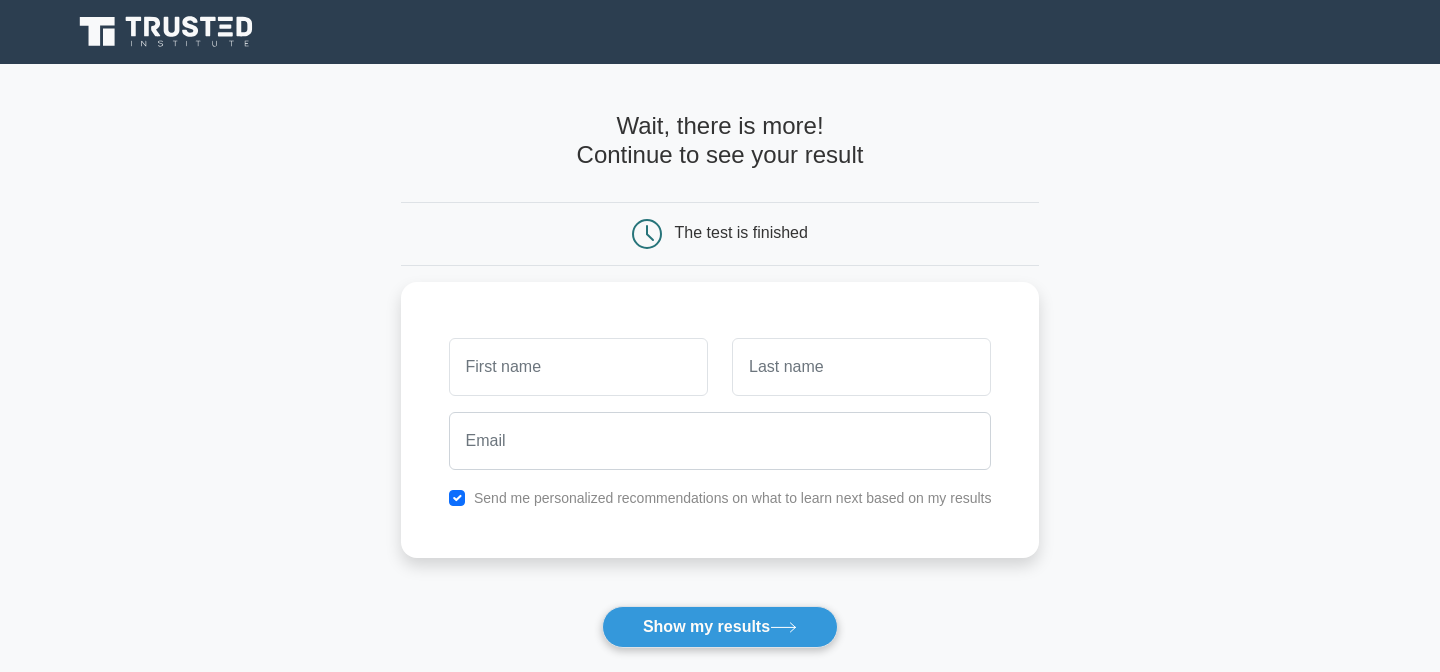 scroll, scrollTop: 0, scrollLeft: 0, axis: both 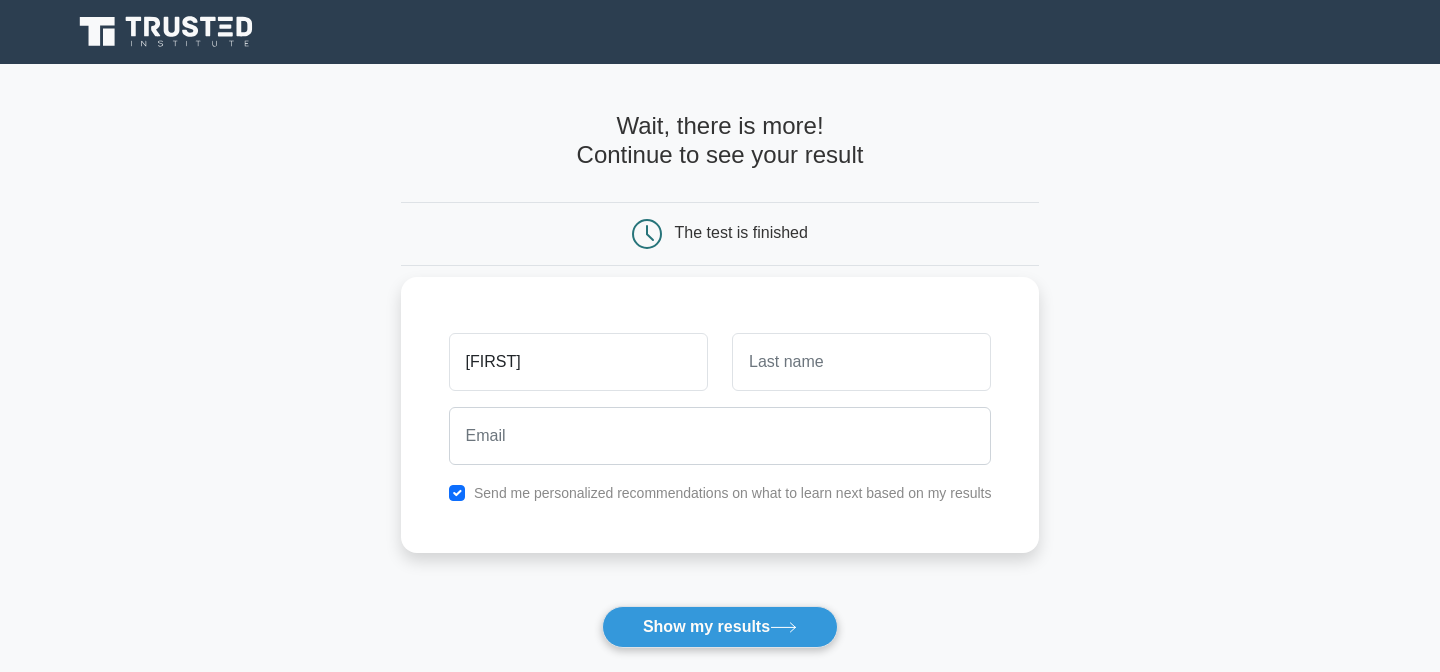 type on "alma" 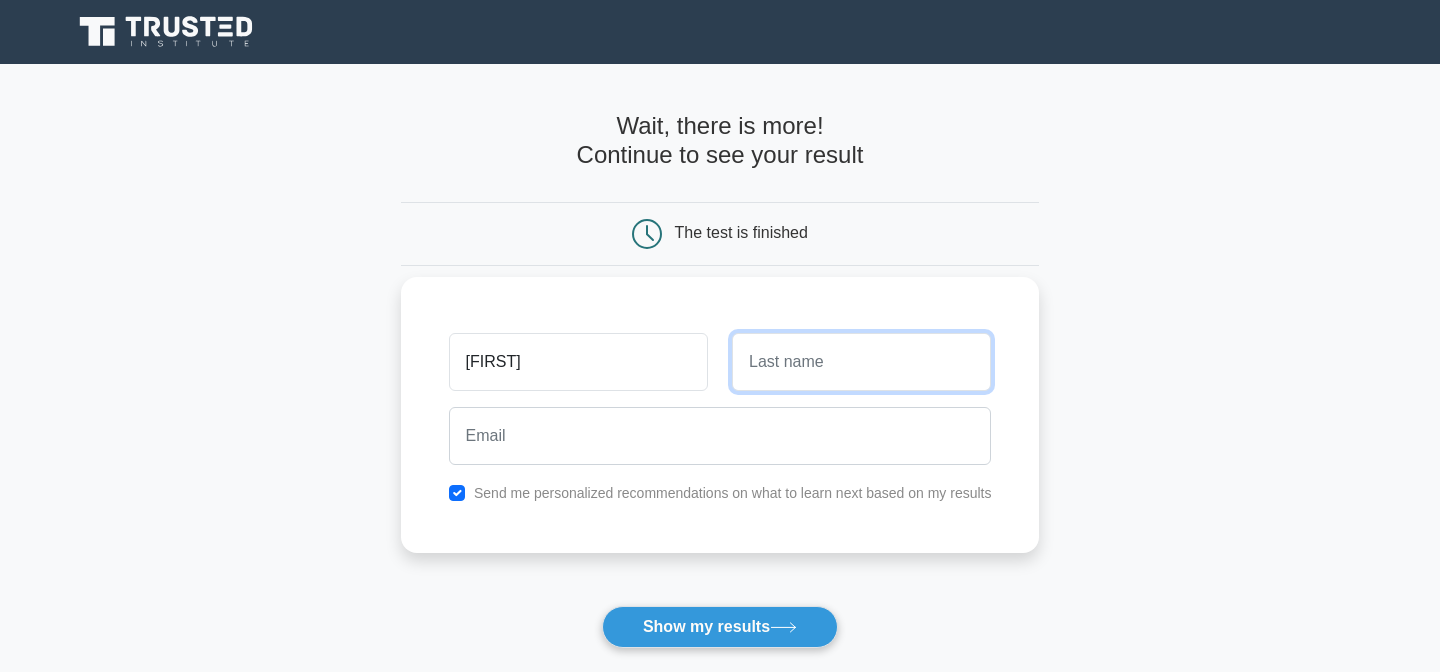 click at bounding box center [861, 362] 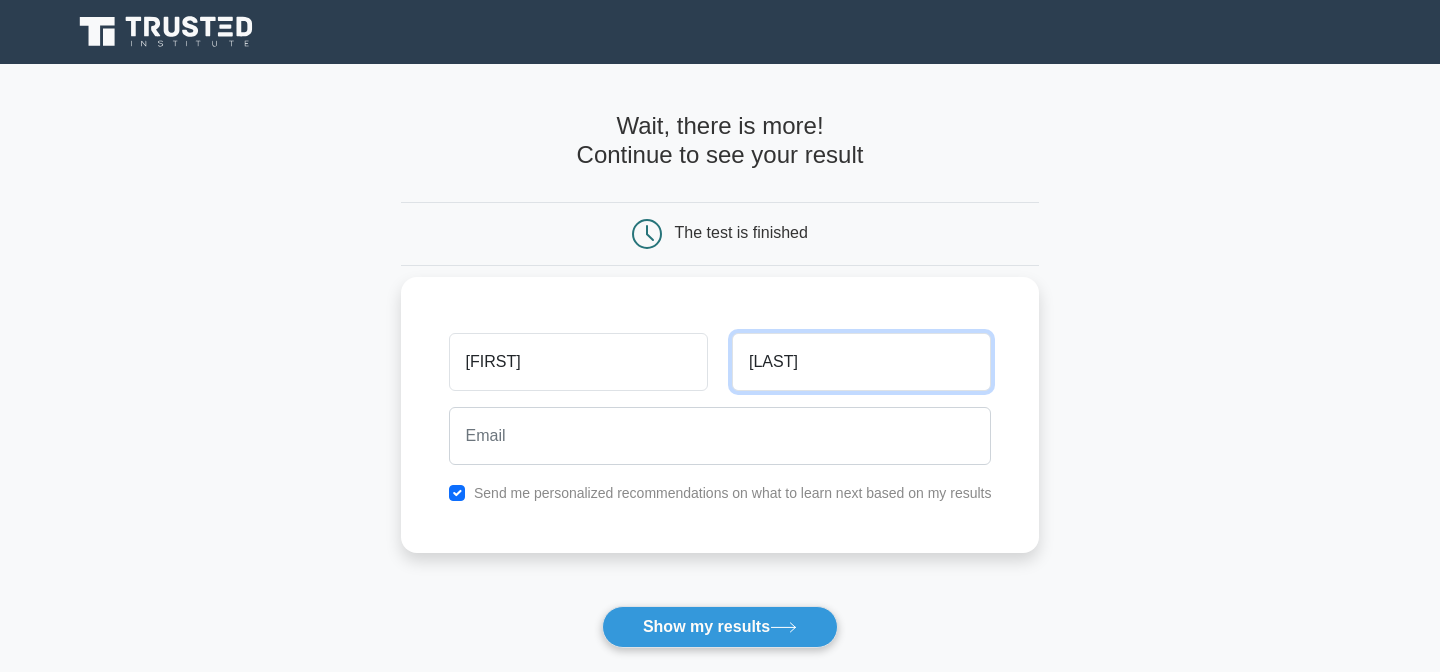 type on "garcia" 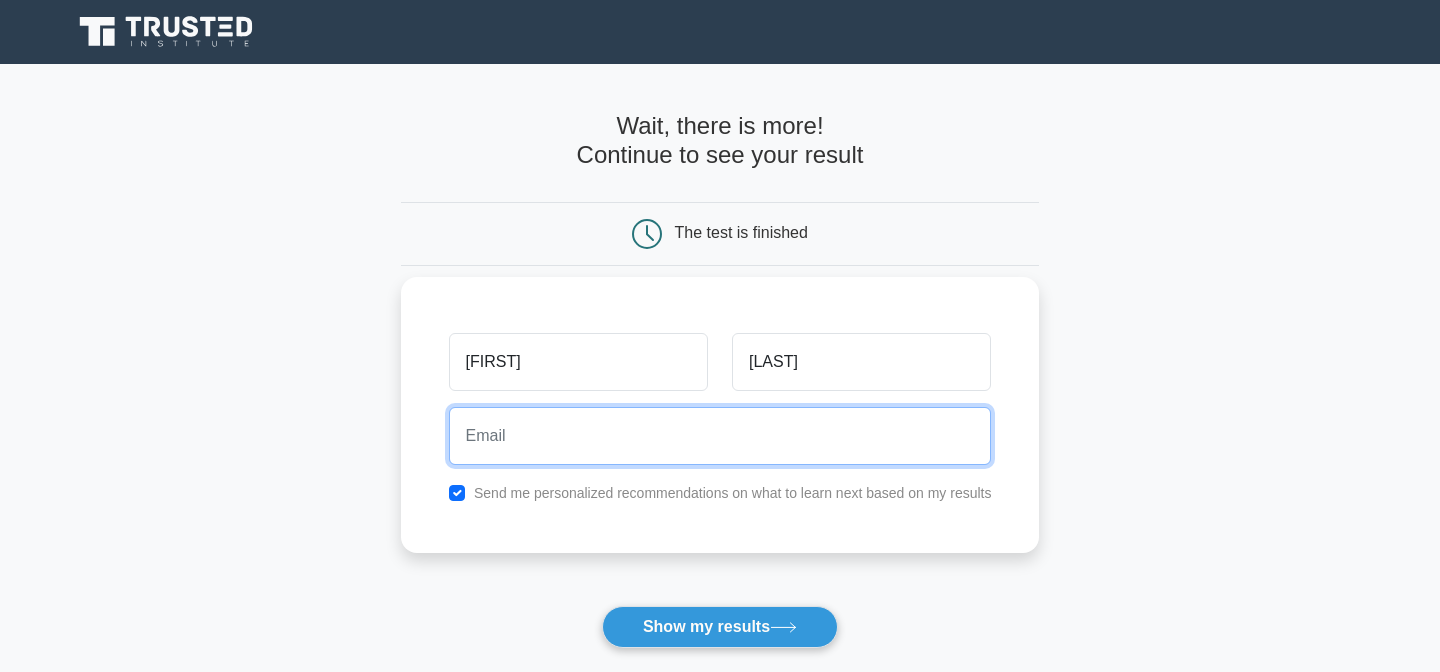 click at bounding box center (720, 436) 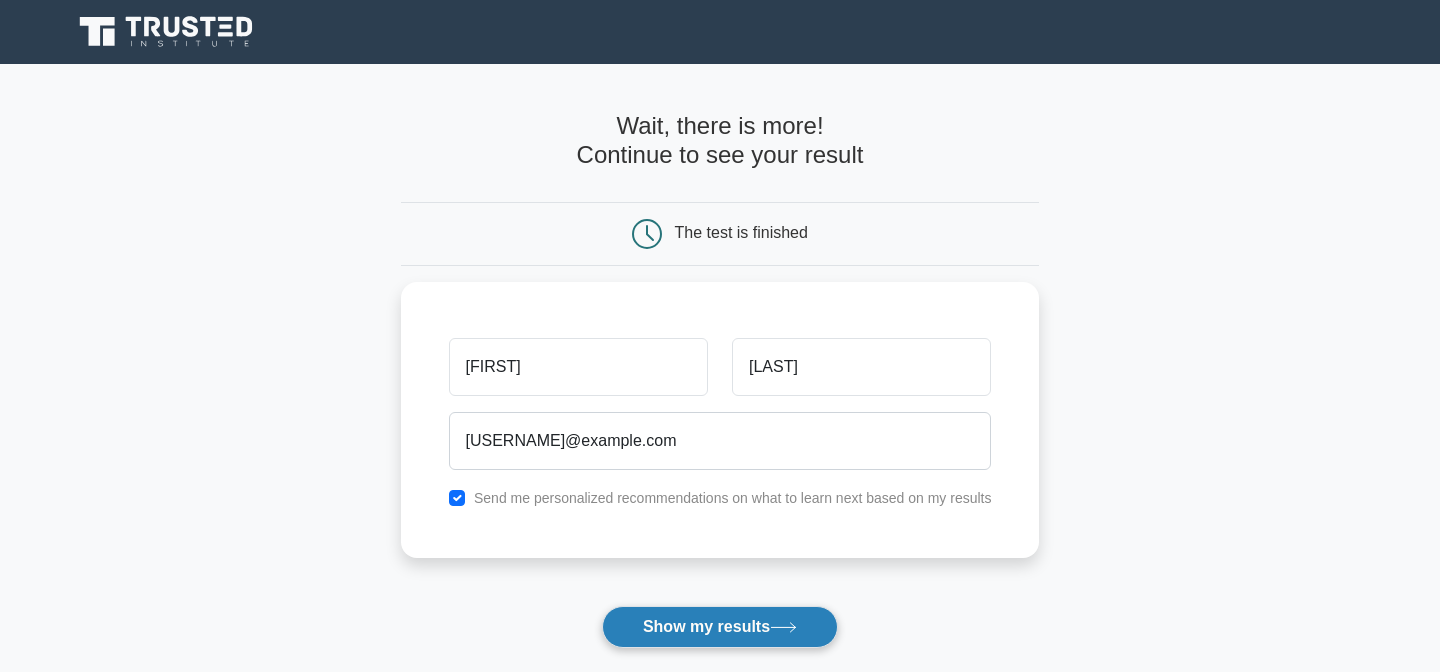 click on "Show my results" at bounding box center [720, 627] 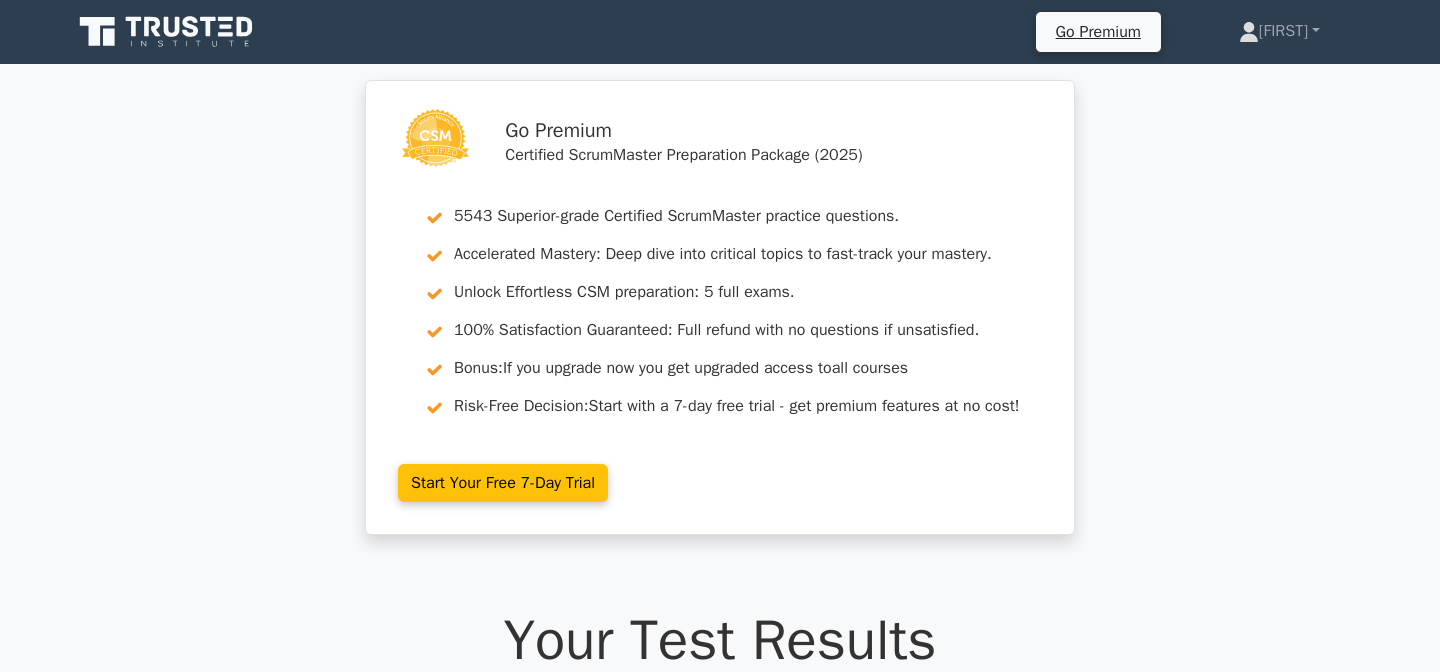 scroll, scrollTop: 0, scrollLeft: 0, axis: both 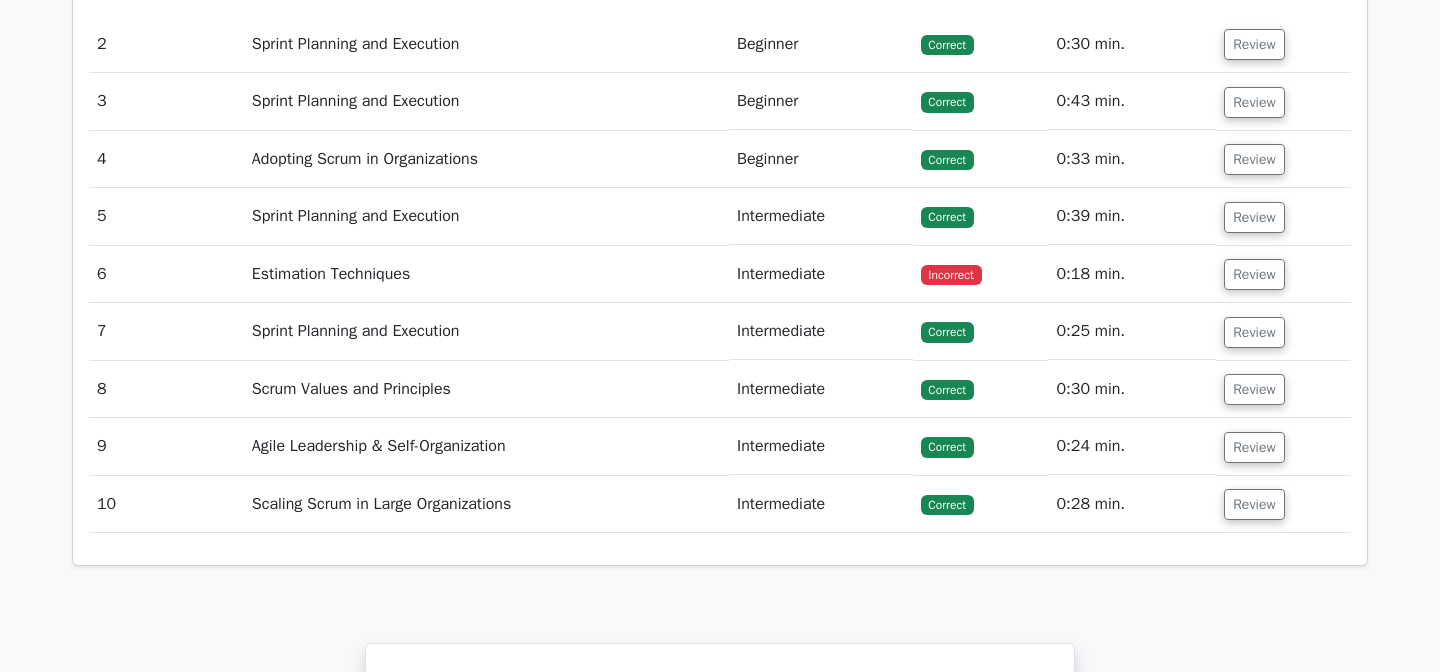 click on "Incorrect" at bounding box center (951, 275) 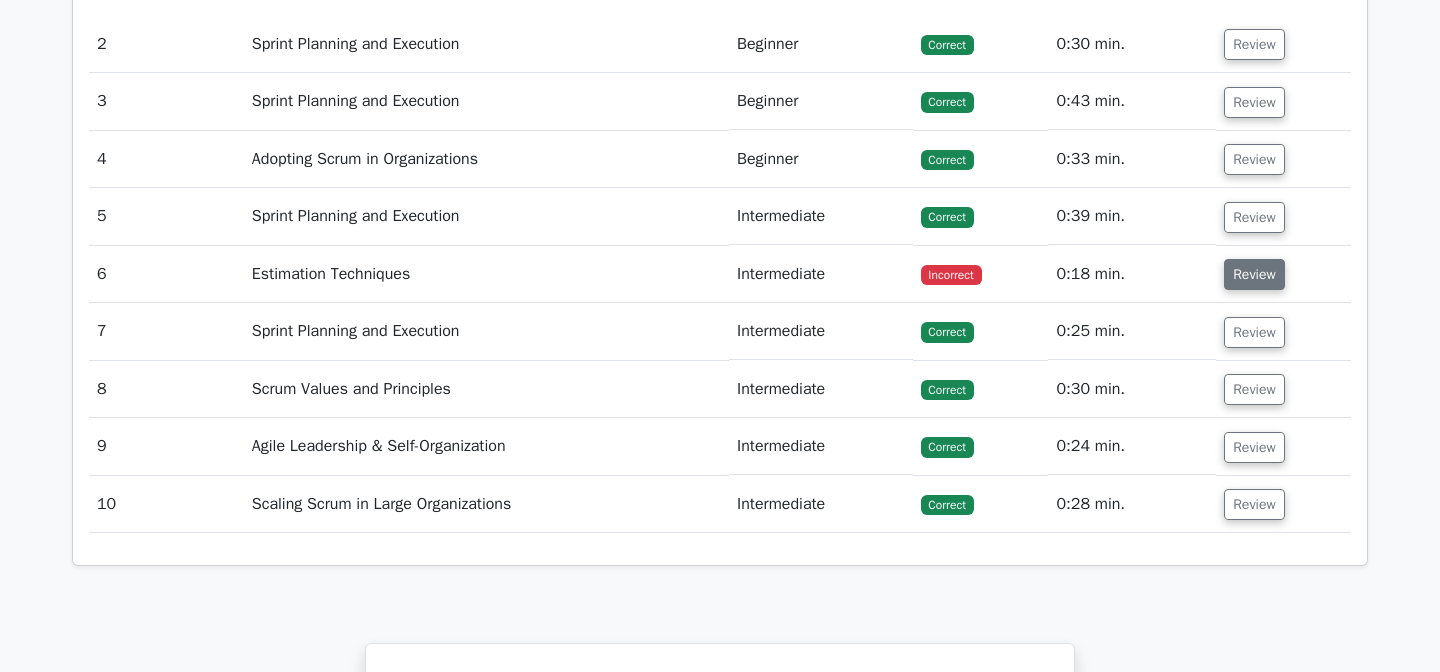 click on "Review" at bounding box center [1254, 274] 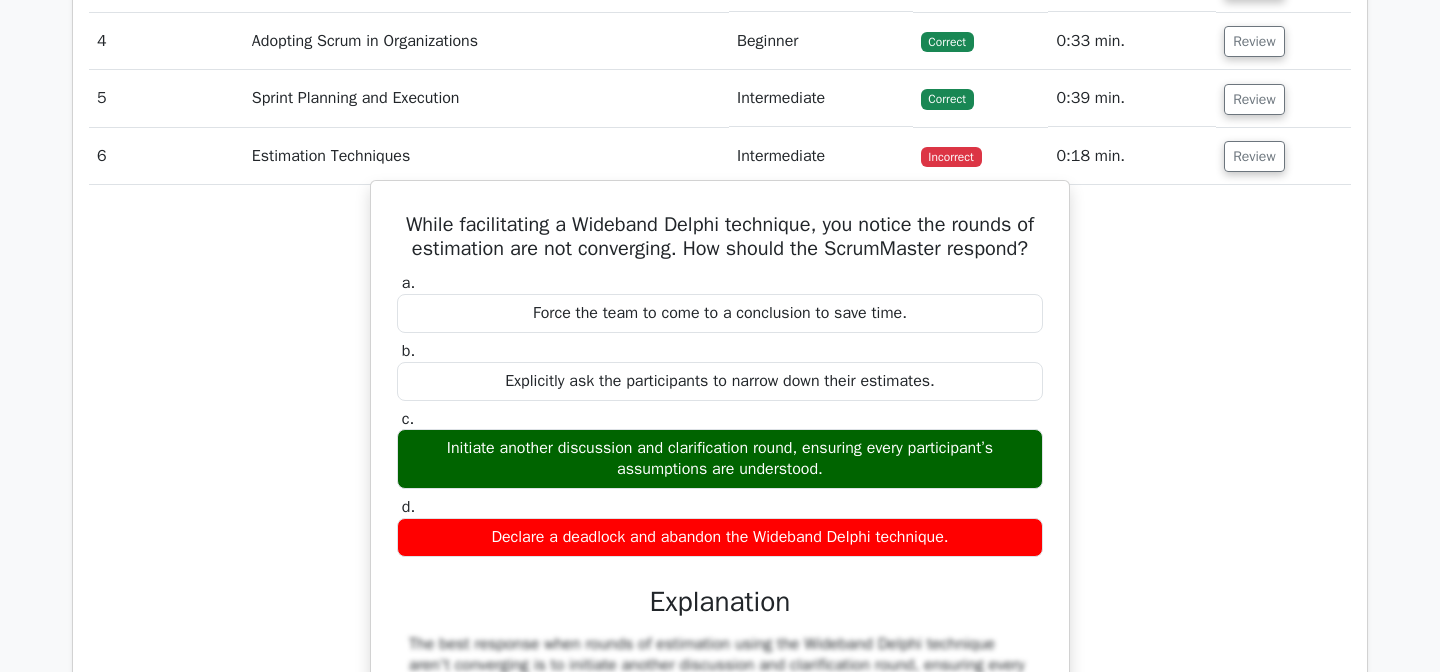 scroll, scrollTop: 2610, scrollLeft: 0, axis: vertical 